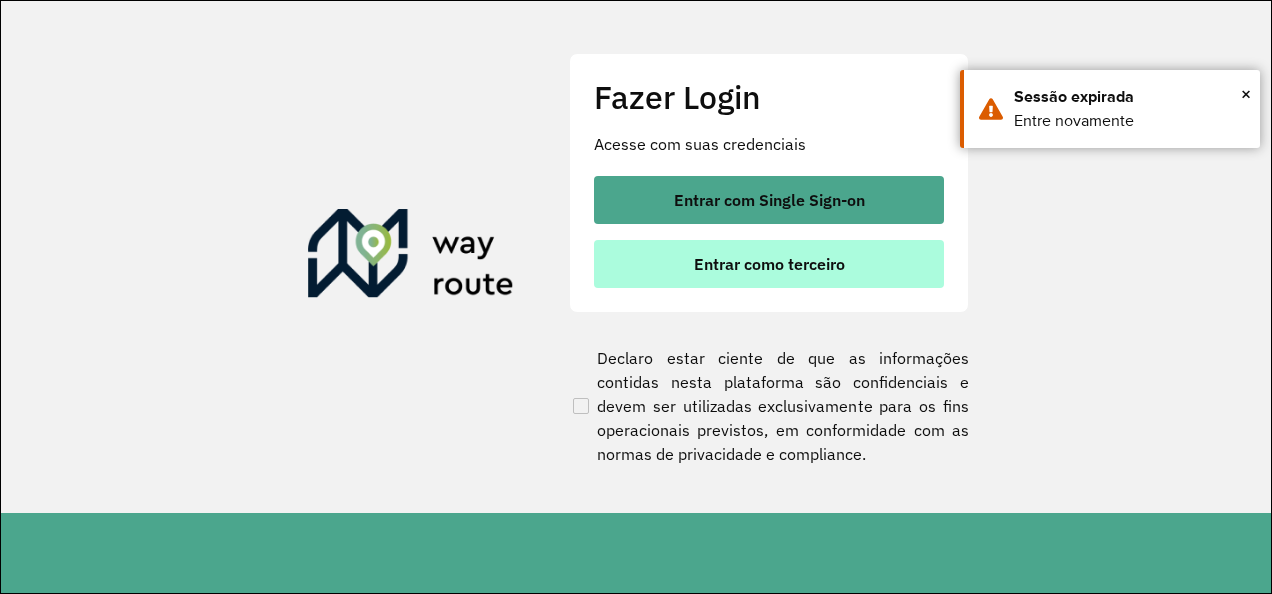 scroll, scrollTop: 0, scrollLeft: 0, axis: both 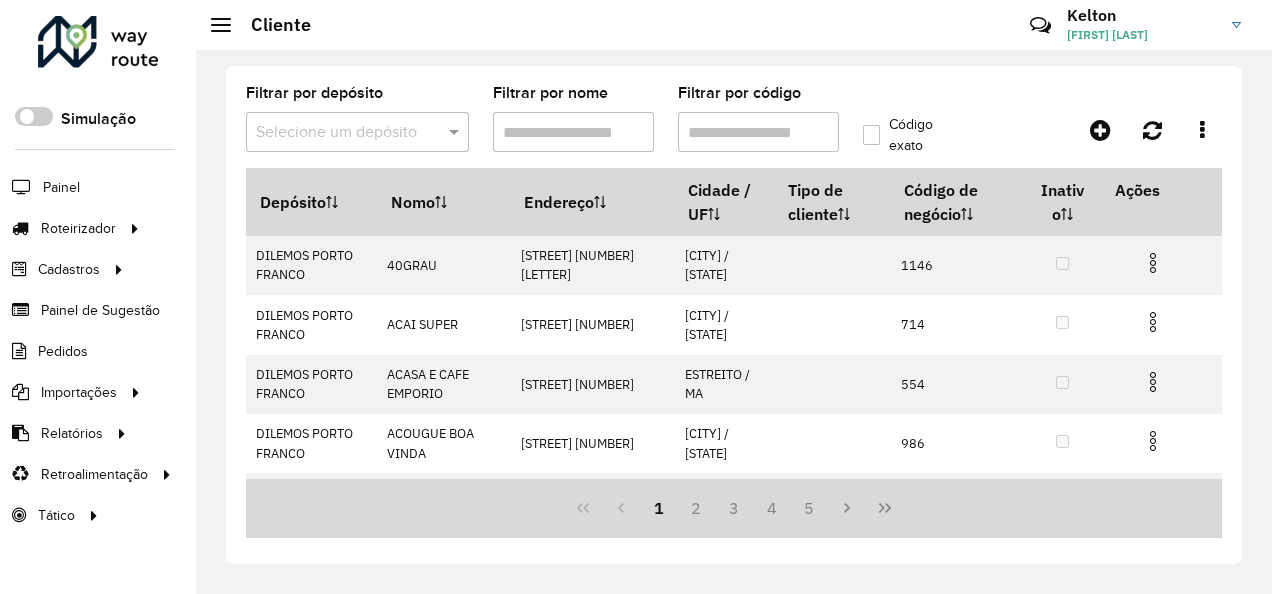 click on "Filtrar por código" at bounding box center [758, 132] 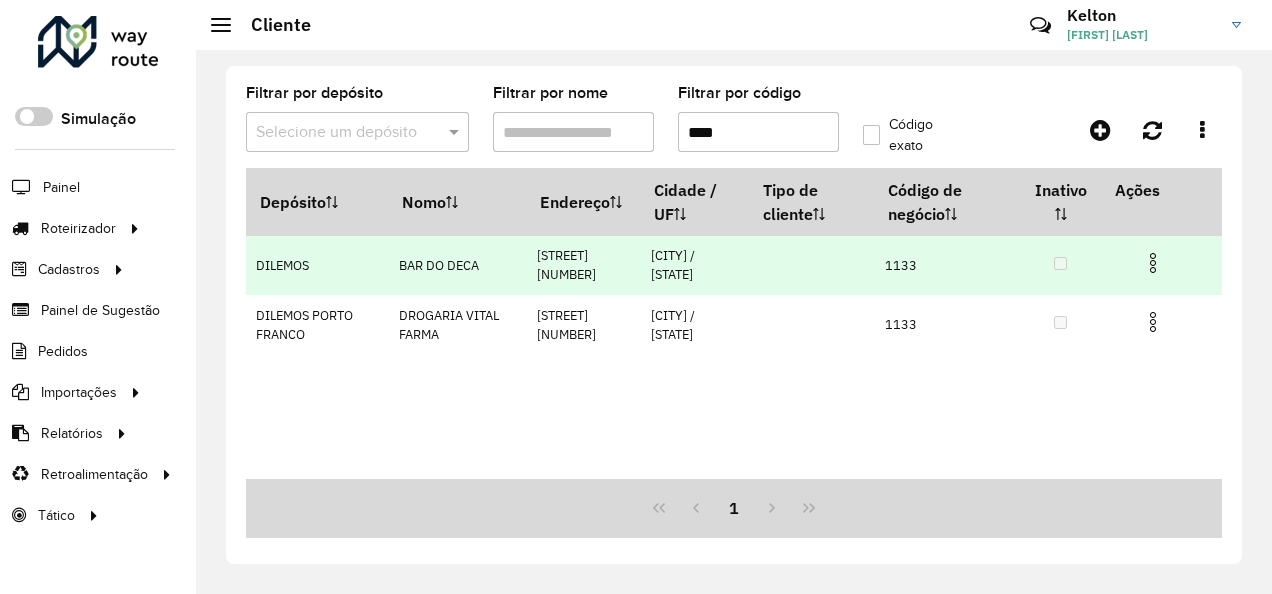 type on "****" 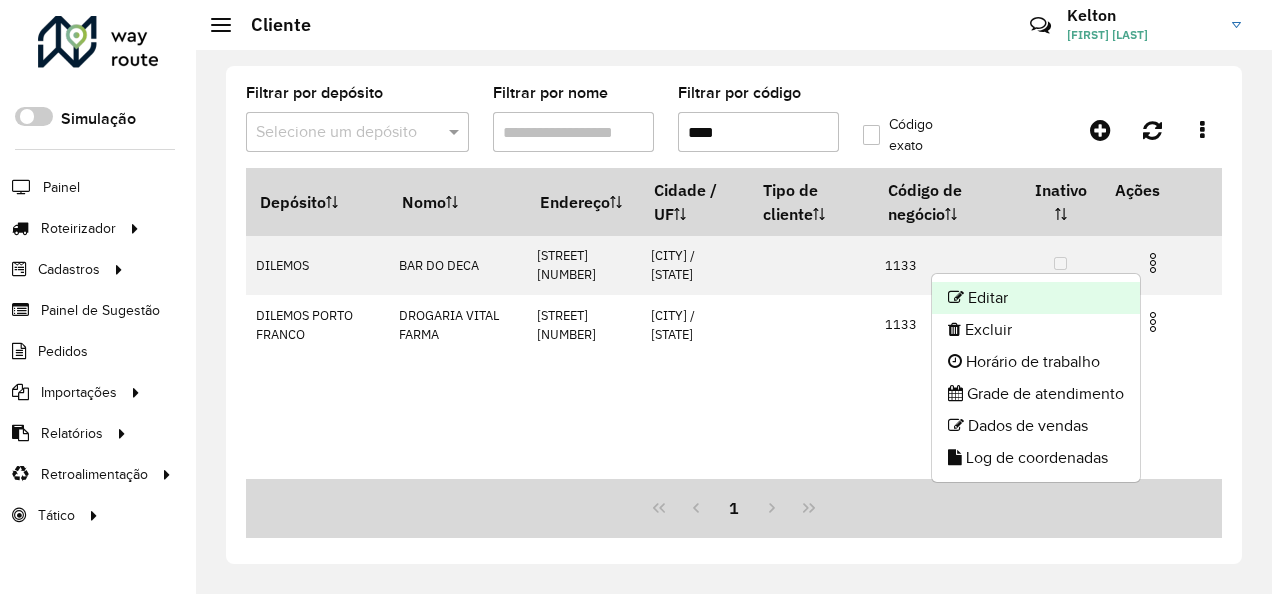 click on "Editar" 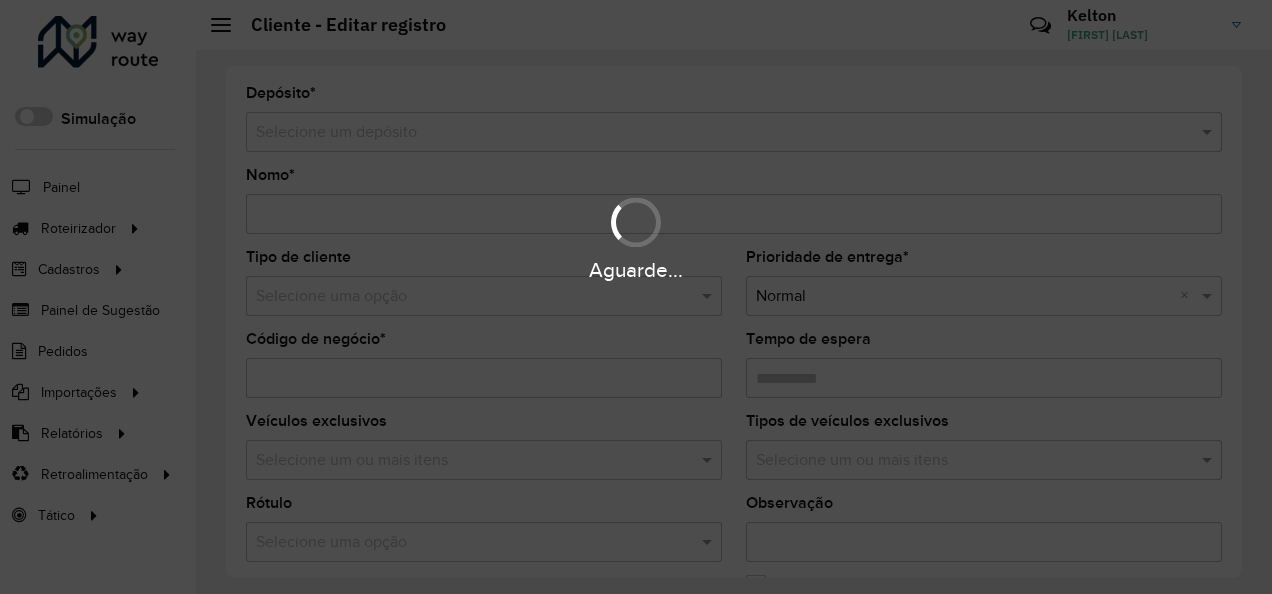 type on "**********" 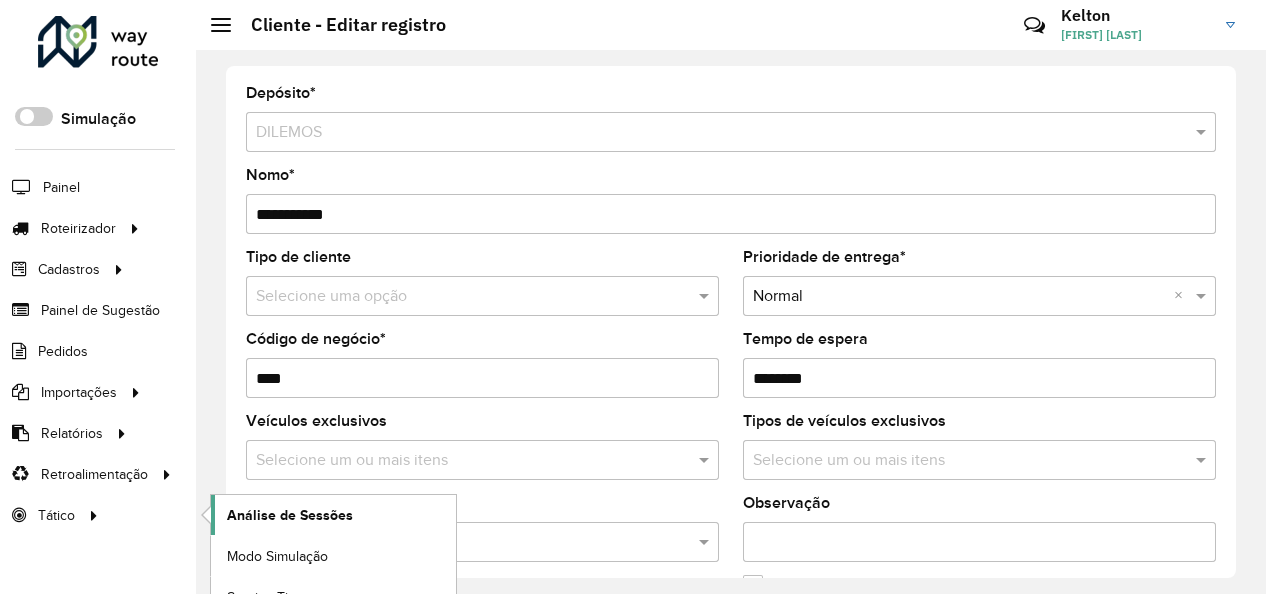 click on "Análise de Sessões" 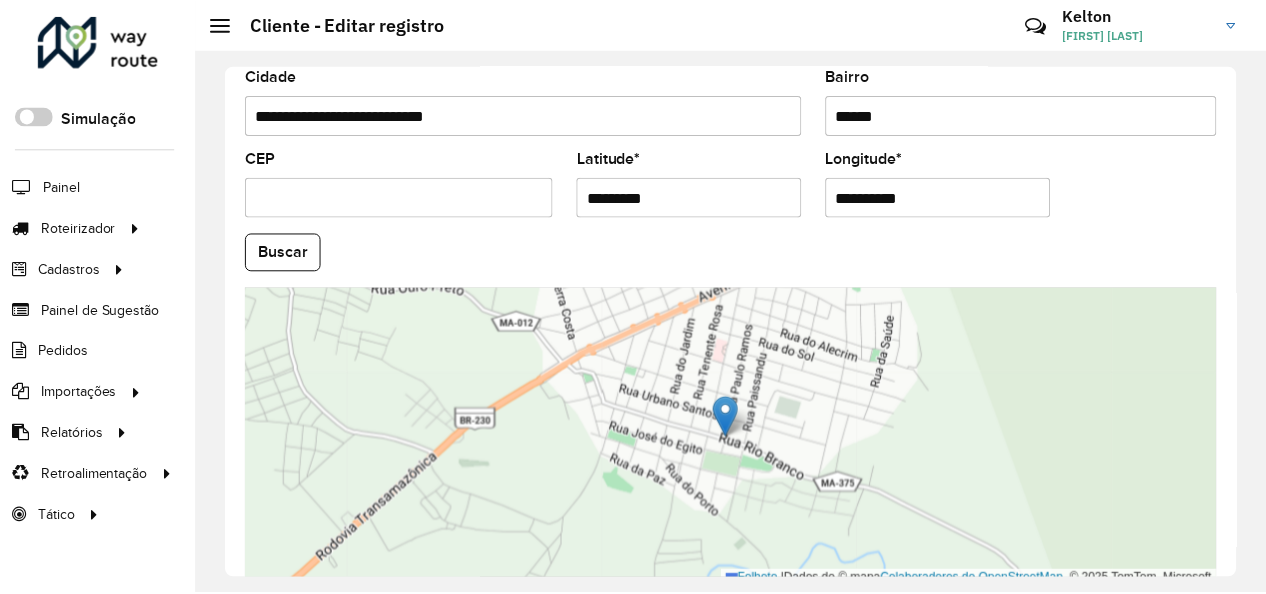 scroll, scrollTop: 823, scrollLeft: 0, axis: vertical 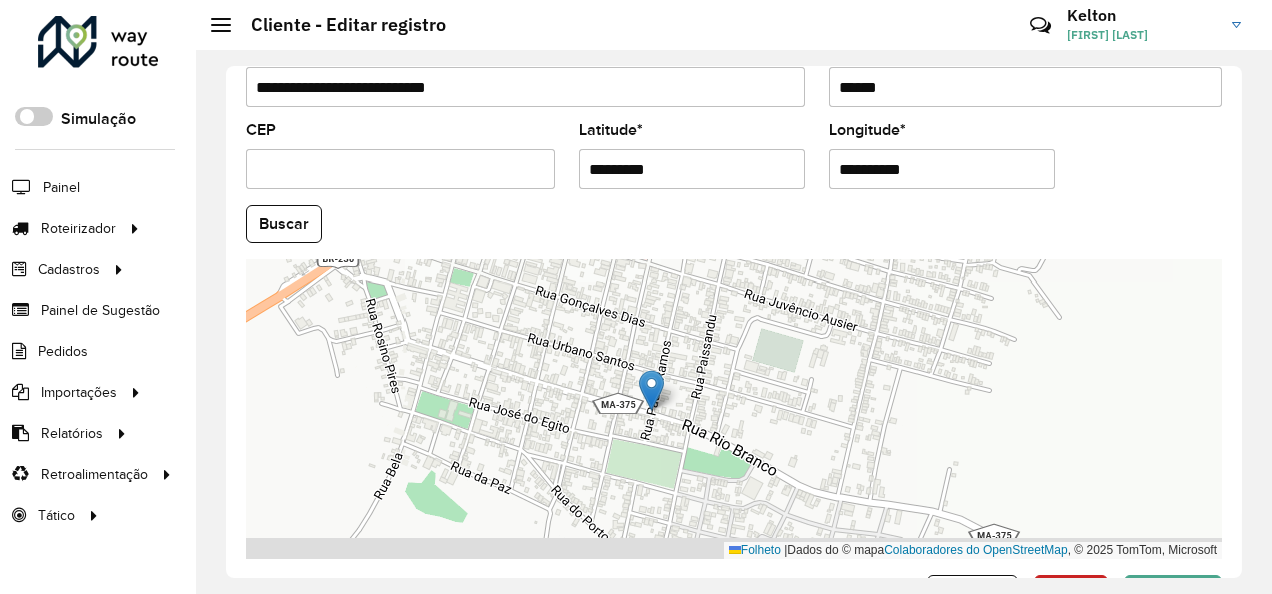 drag, startPoint x: 876, startPoint y: 429, endPoint x: 863, endPoint y: 342, distance: 87.965904 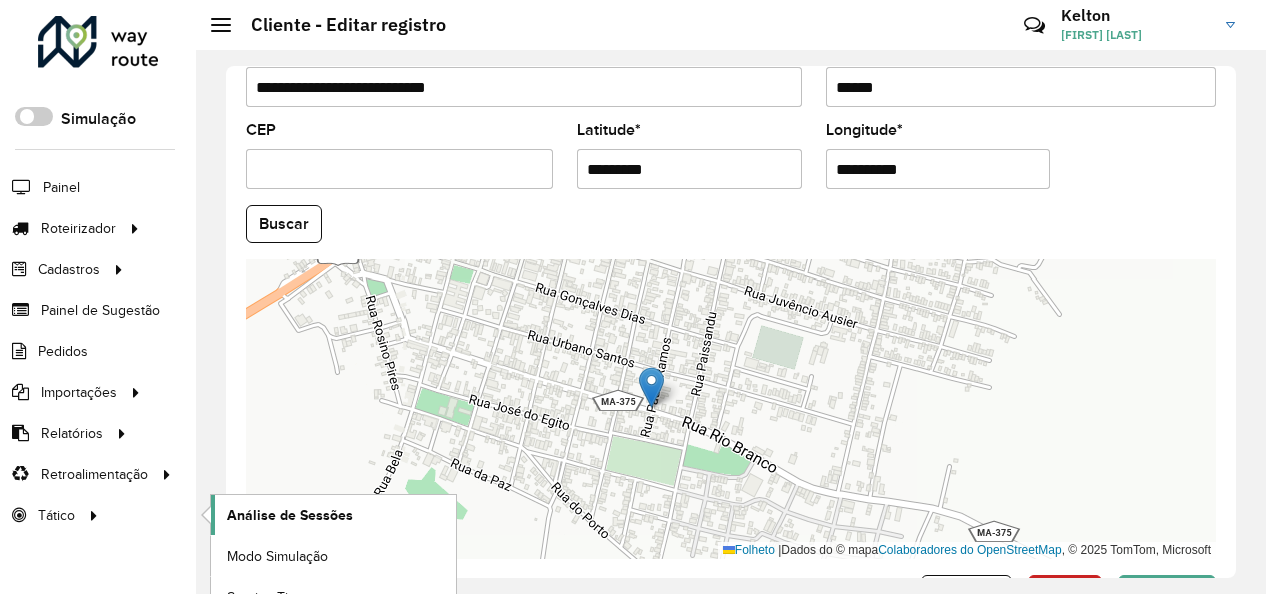 click on "Análise de Sessões" 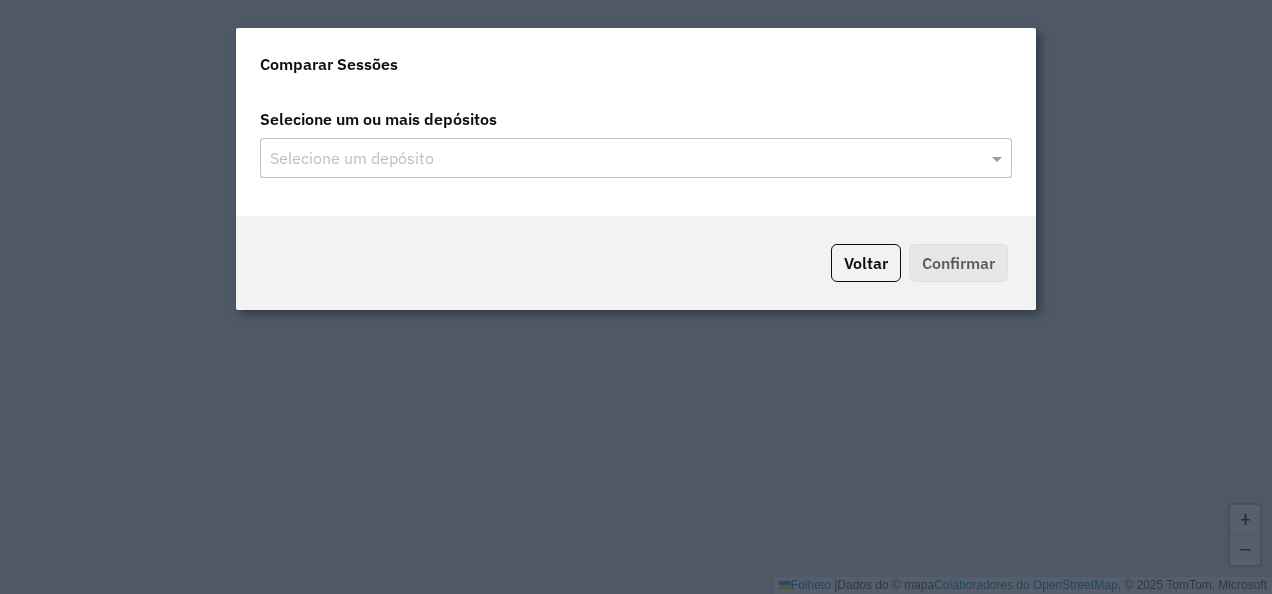 scroll, scrollTop: 0, scrollLeft: 0, axis: both 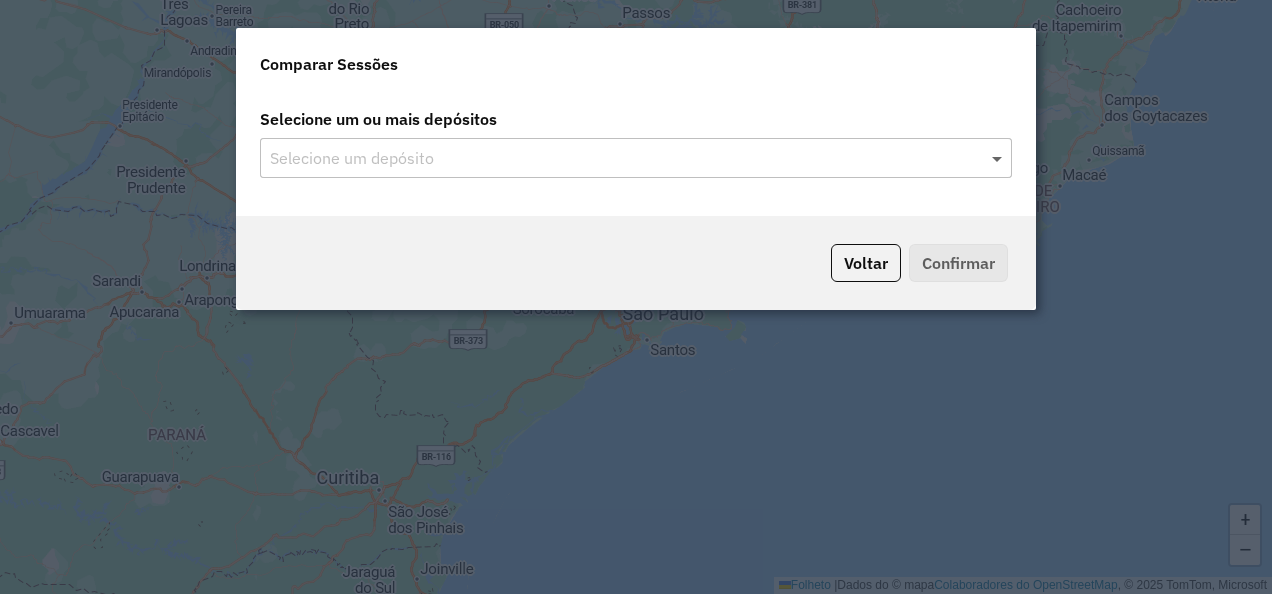 click 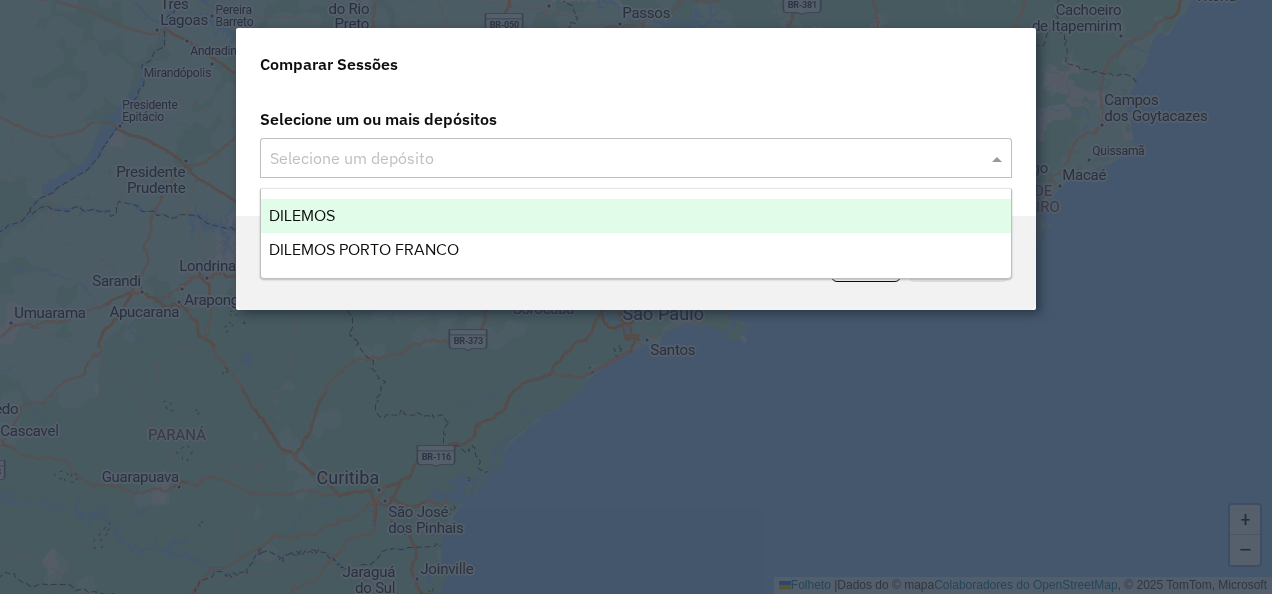 click on "DILEMOS" at bounding box center (636, 216) 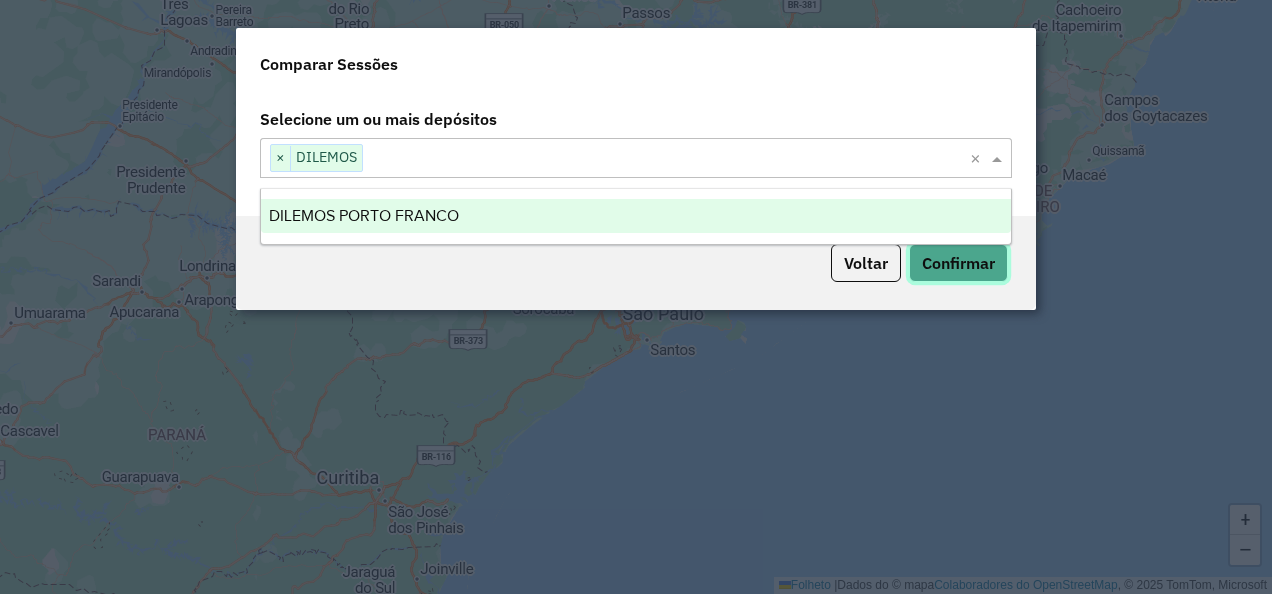 click on "Confirmar" 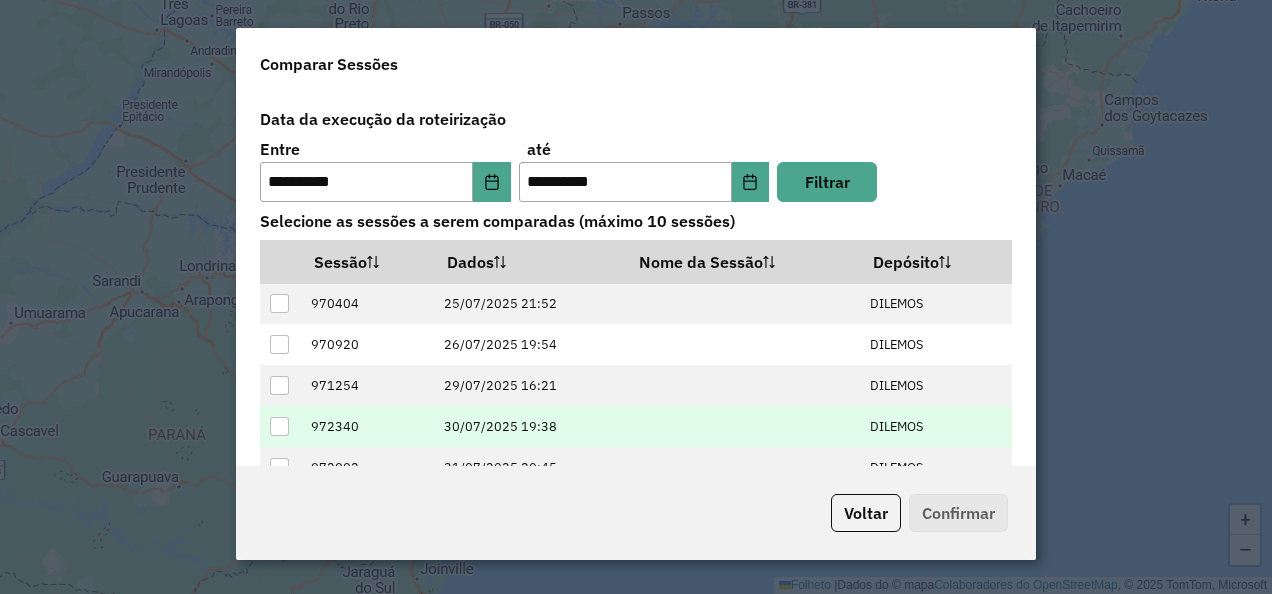 scroll, scrollTop: 37, scrollLeft: 0, axis: vertical 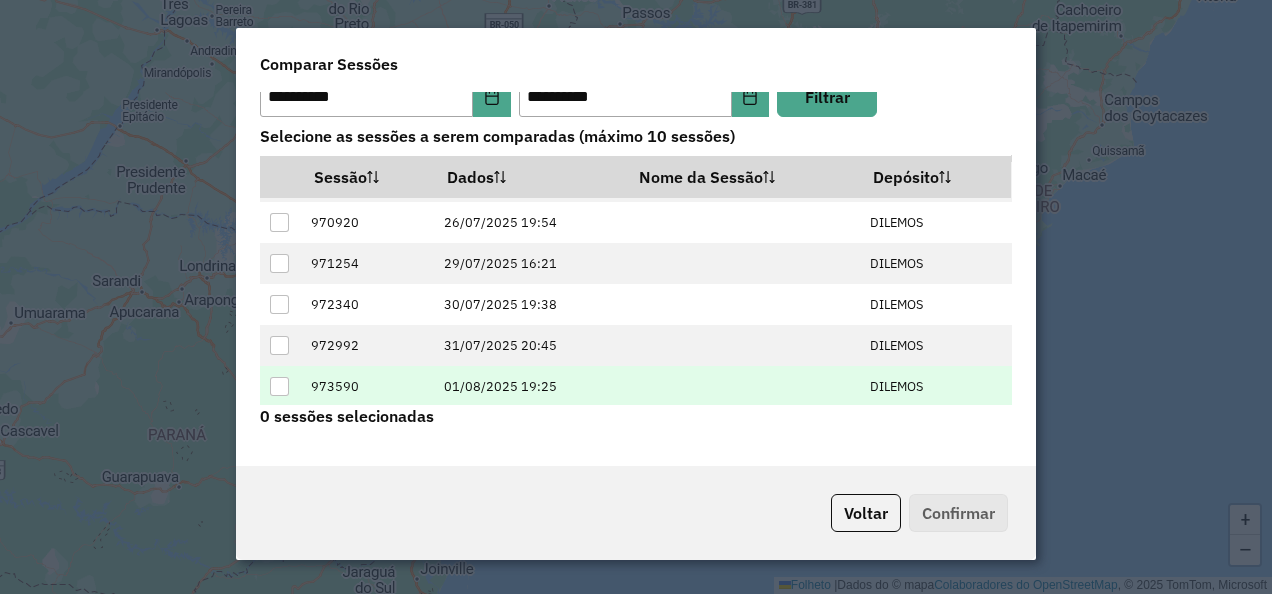 click at bounding box center [279, 386] 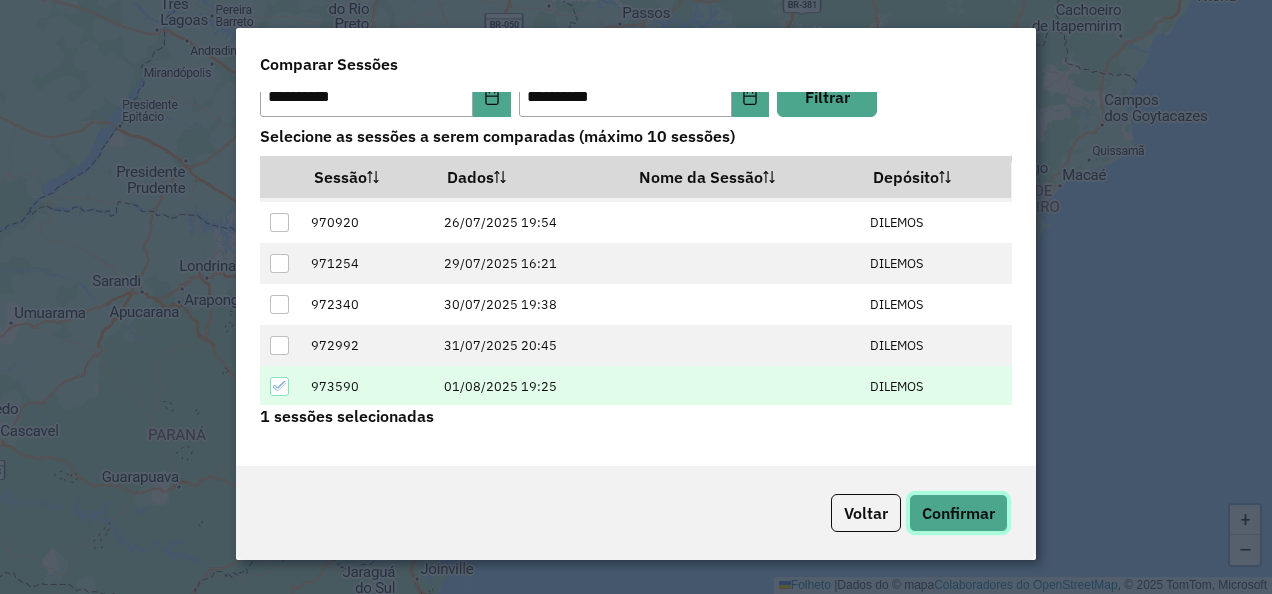 click on "Confirmar" 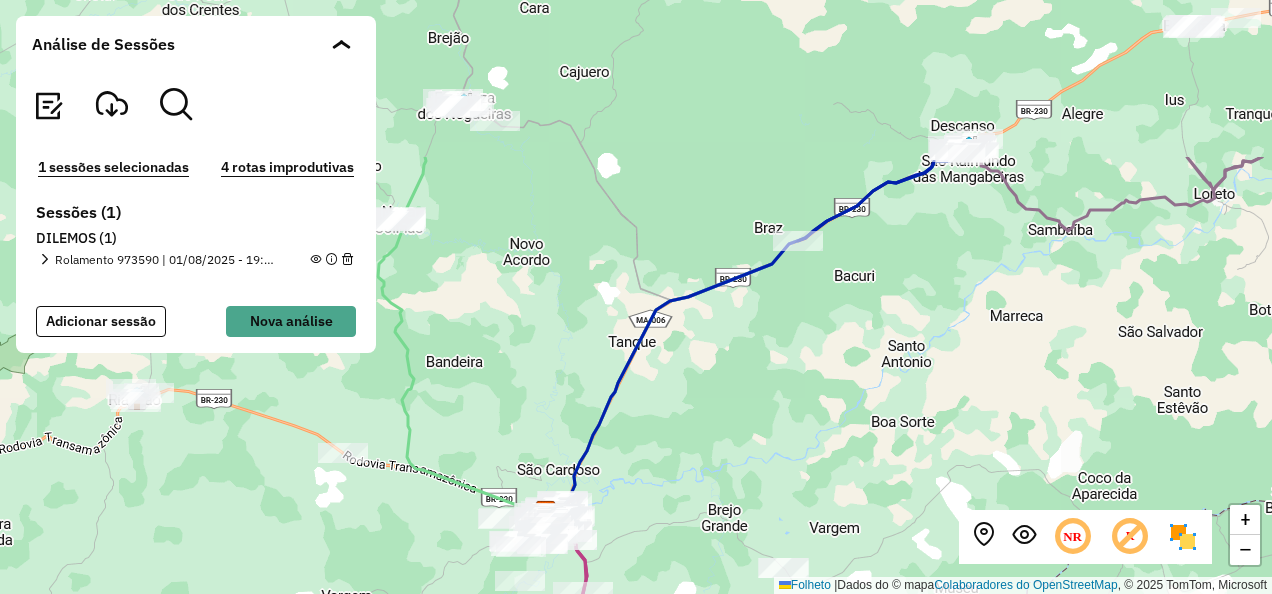 drag, startPoint x: 1004, startPoint y: 132, endPoint x: 857, endPoint y: 465, distance: 364.00275 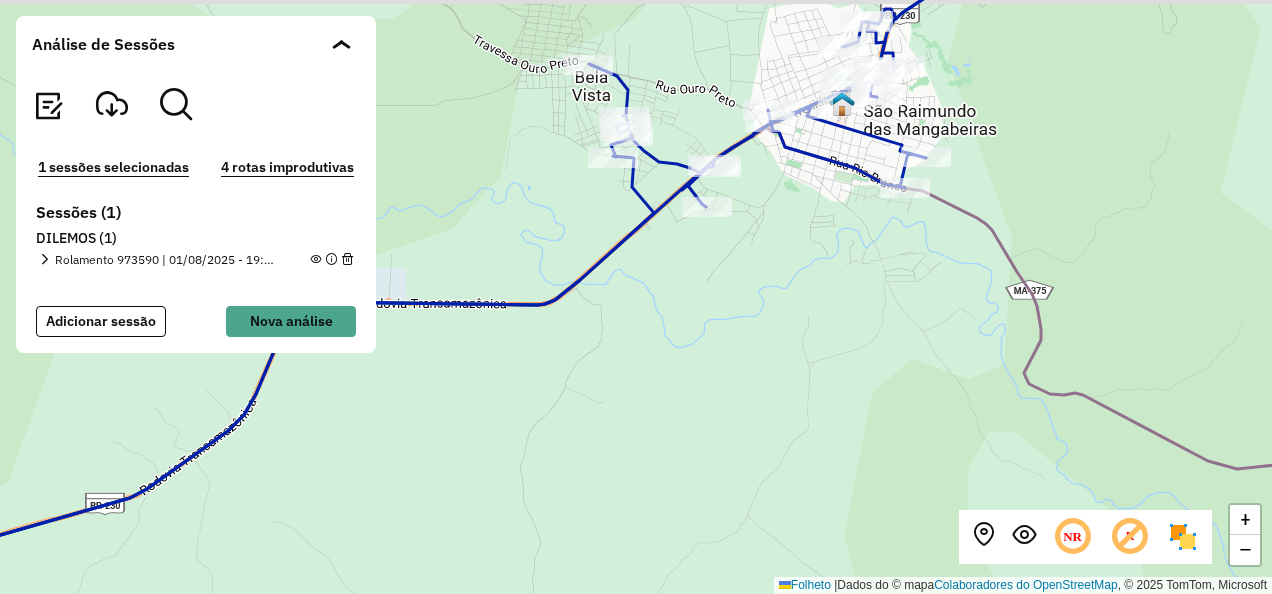 drag, startPoint x: 950, startPoint y: 302, endPoint x: 956, endPoint y: 311, distance: 10.816654 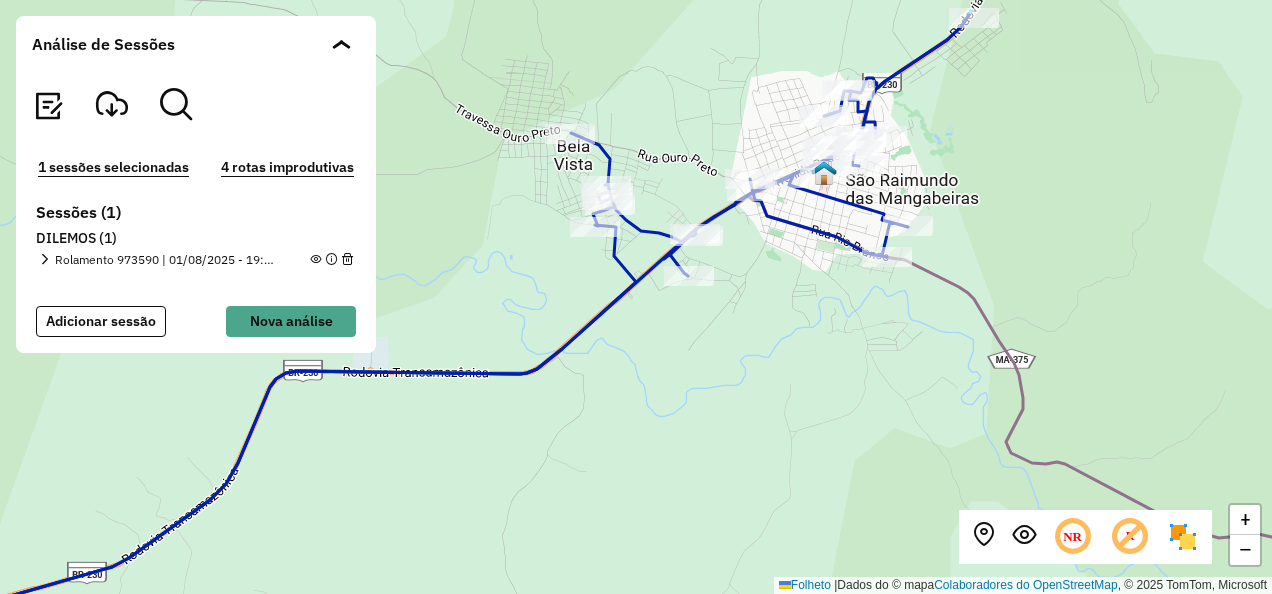 drag, startPoint x: 900, startPoint y: 275, endPoint x: 866, endPoint y: 428, distance: 156.73225 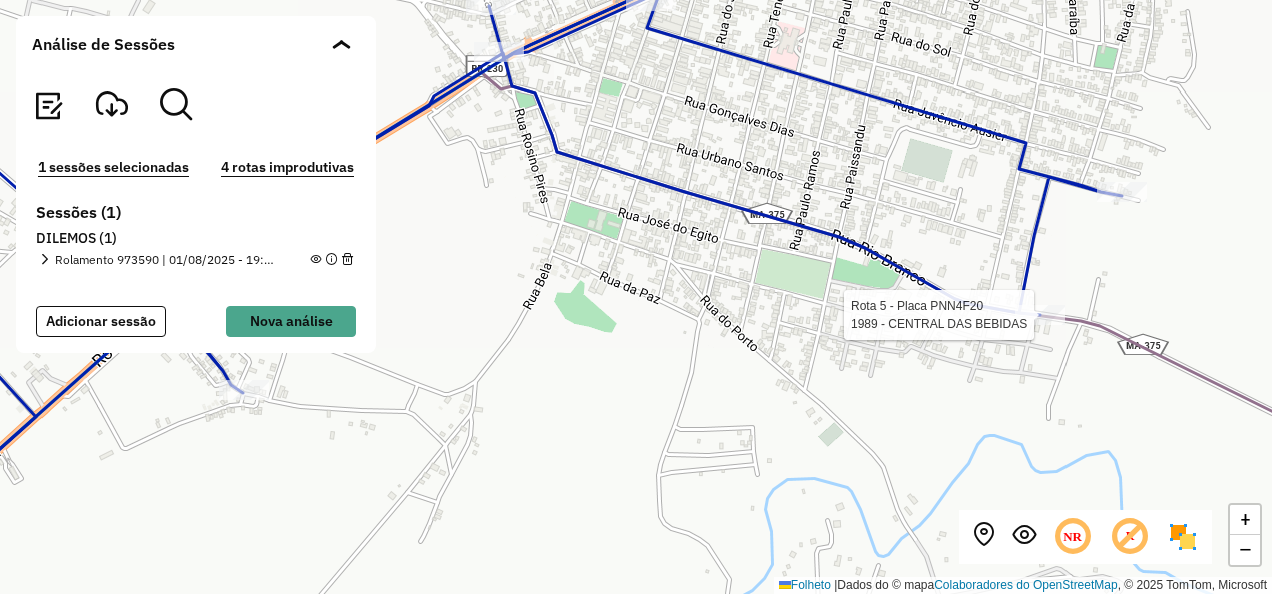 click 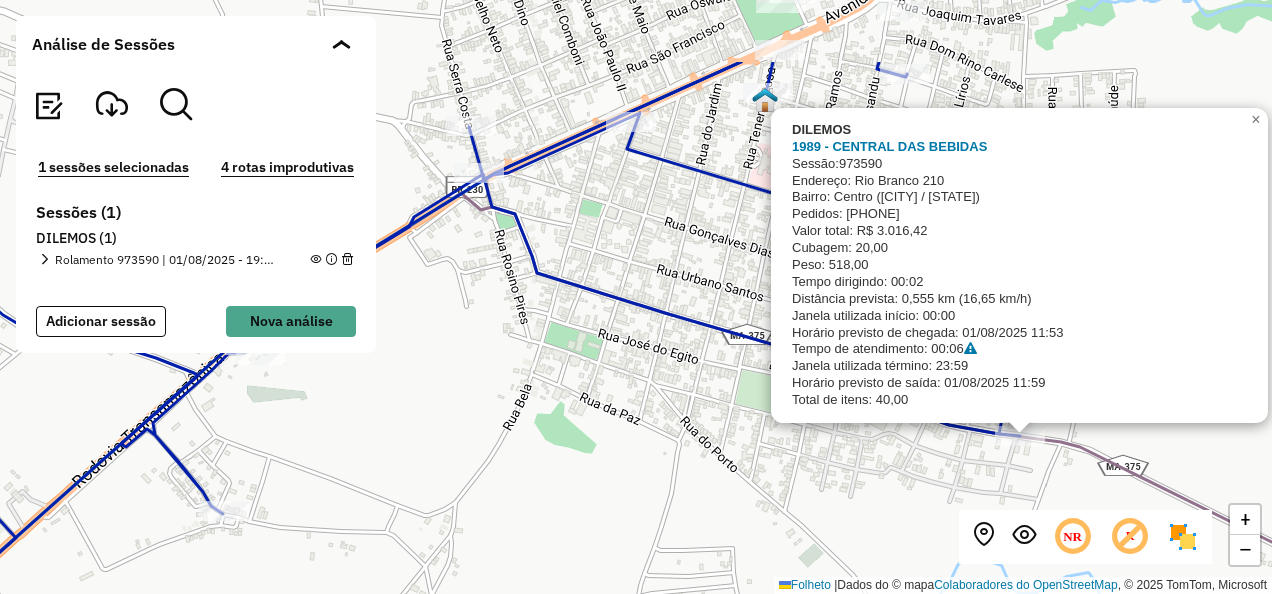 drag, startPoint x: 904, startPoint y: 419, endPoint x: 905, endPoint y: 559, distance: 140.00357 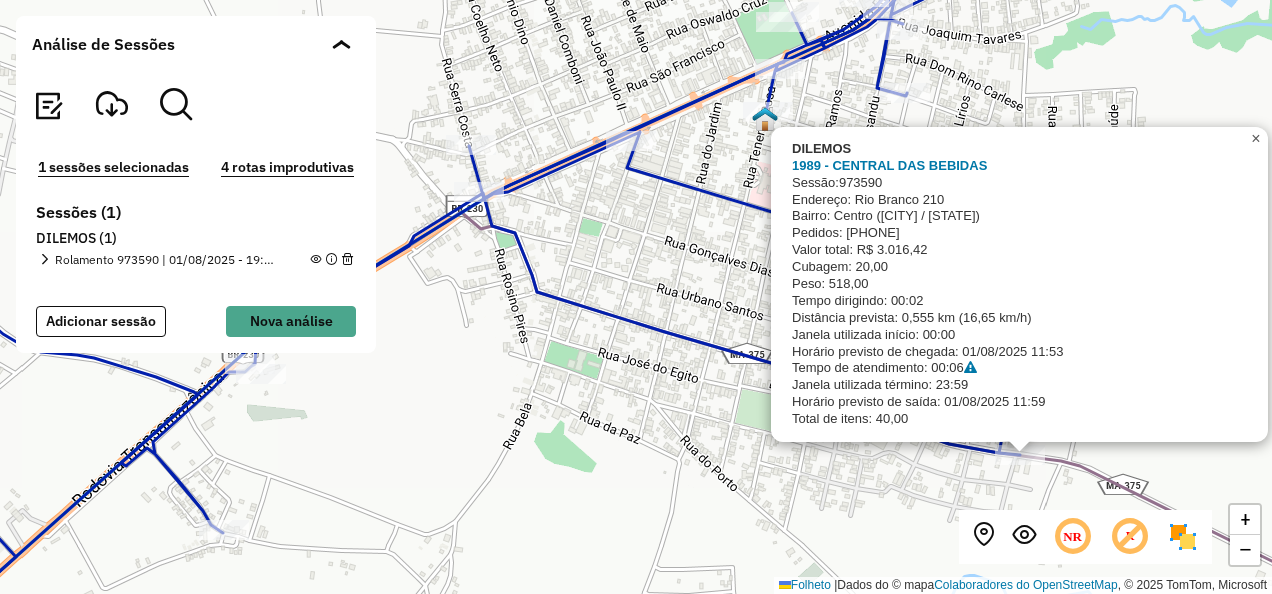 click on "×" 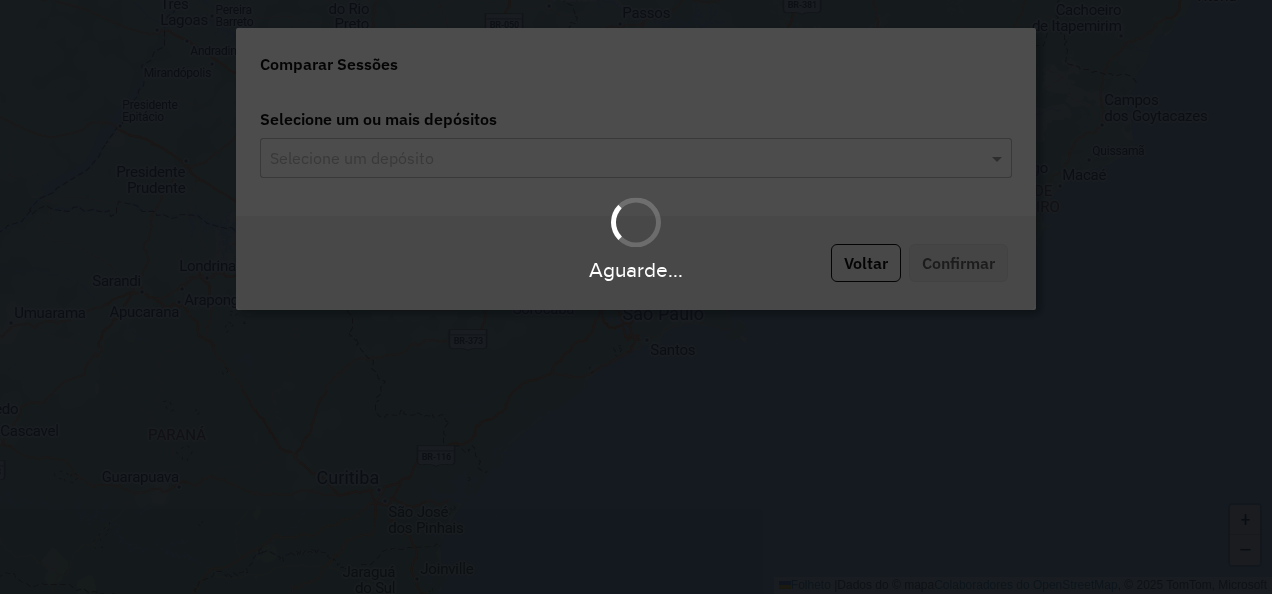 scroll, scrollTop: 0, scrollLeft: 0, axis: both 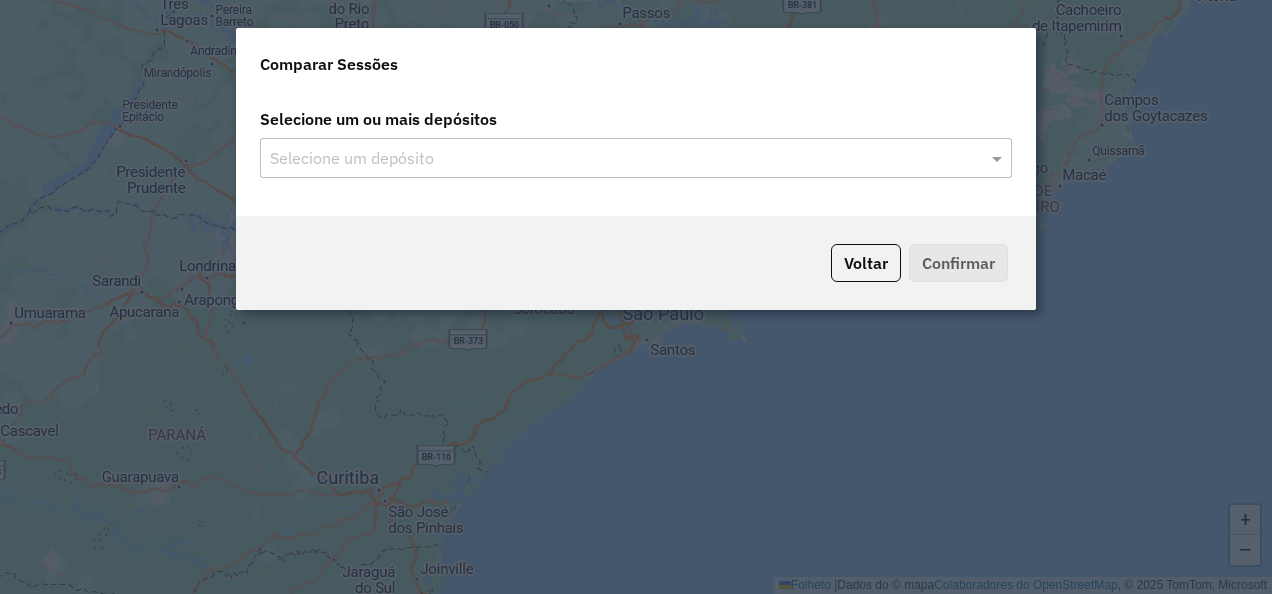 click 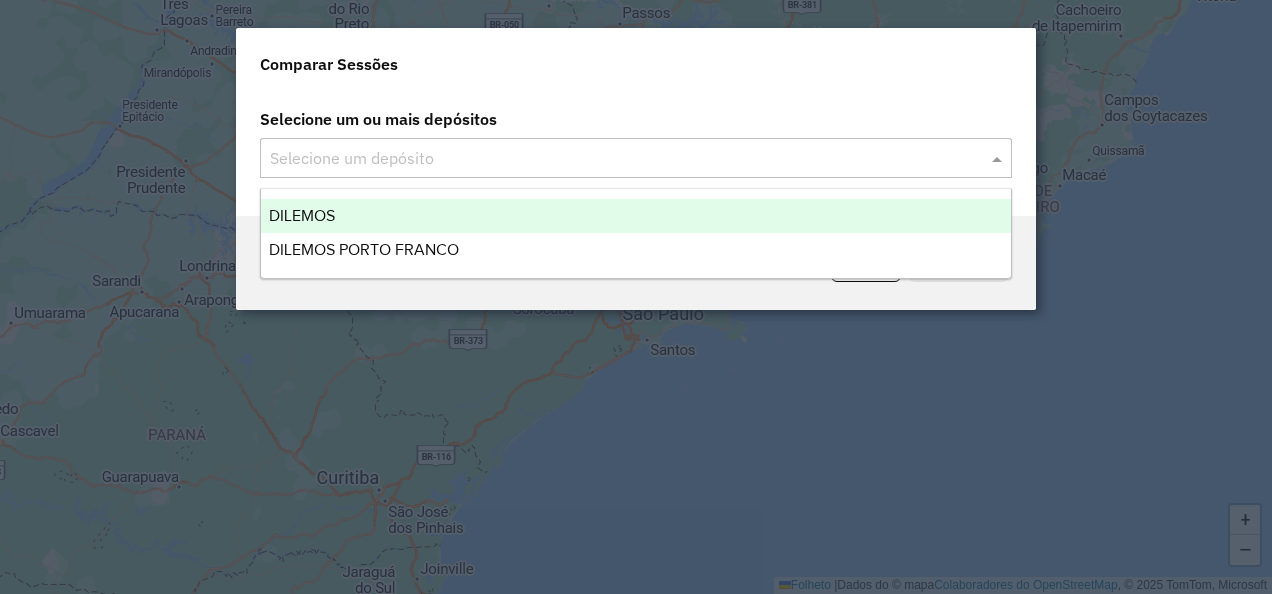 click 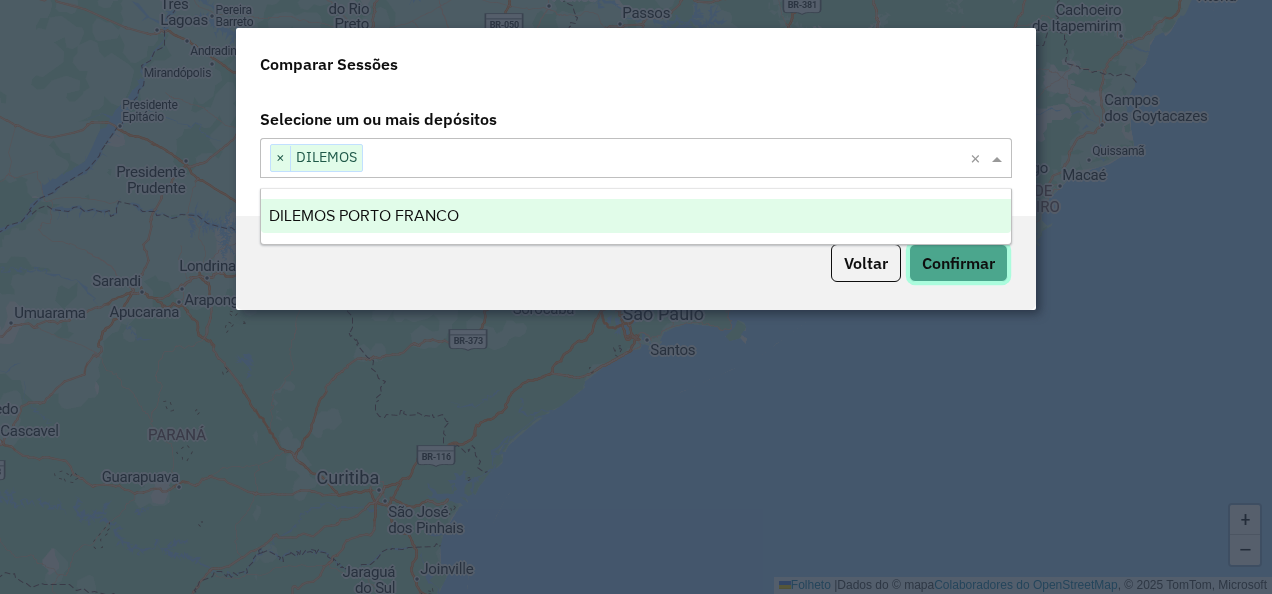 click on "Confirmar" 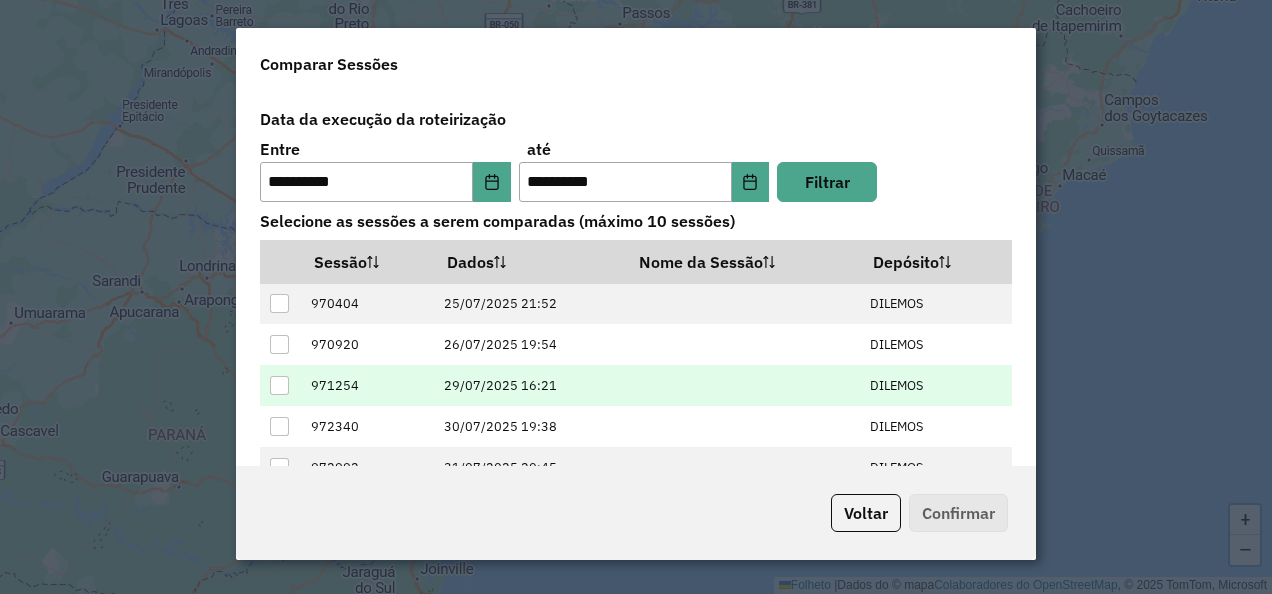 scroll, scrollTop: 37, scrollLeft: 0, axis: vertical 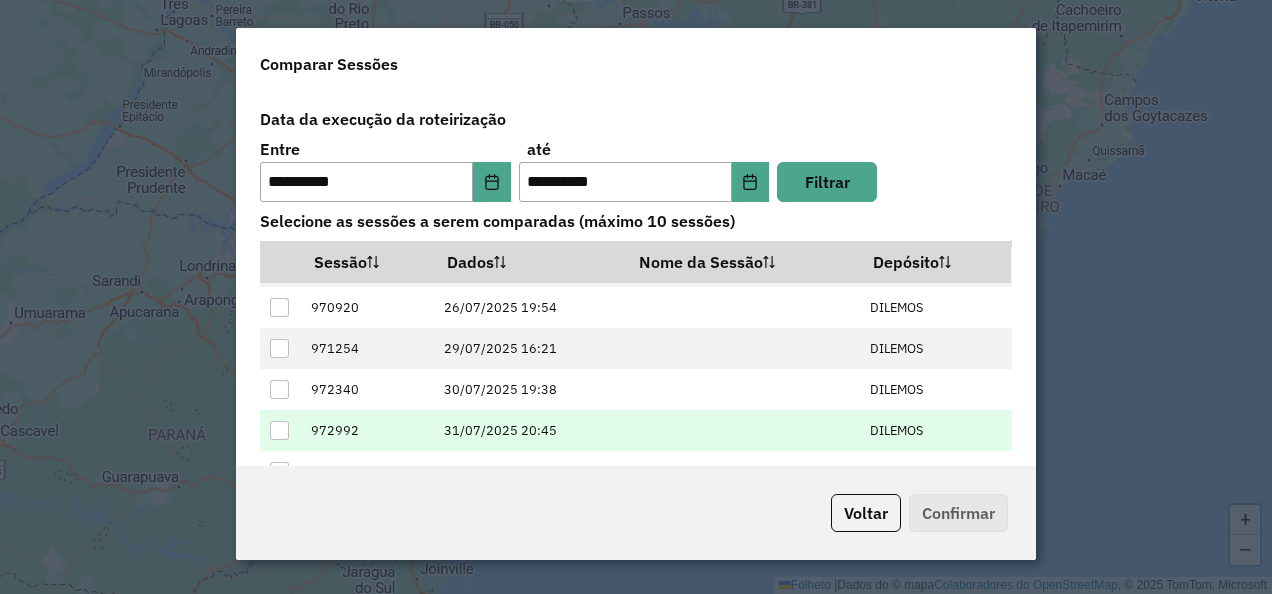 click at bounding box center [279, 430] 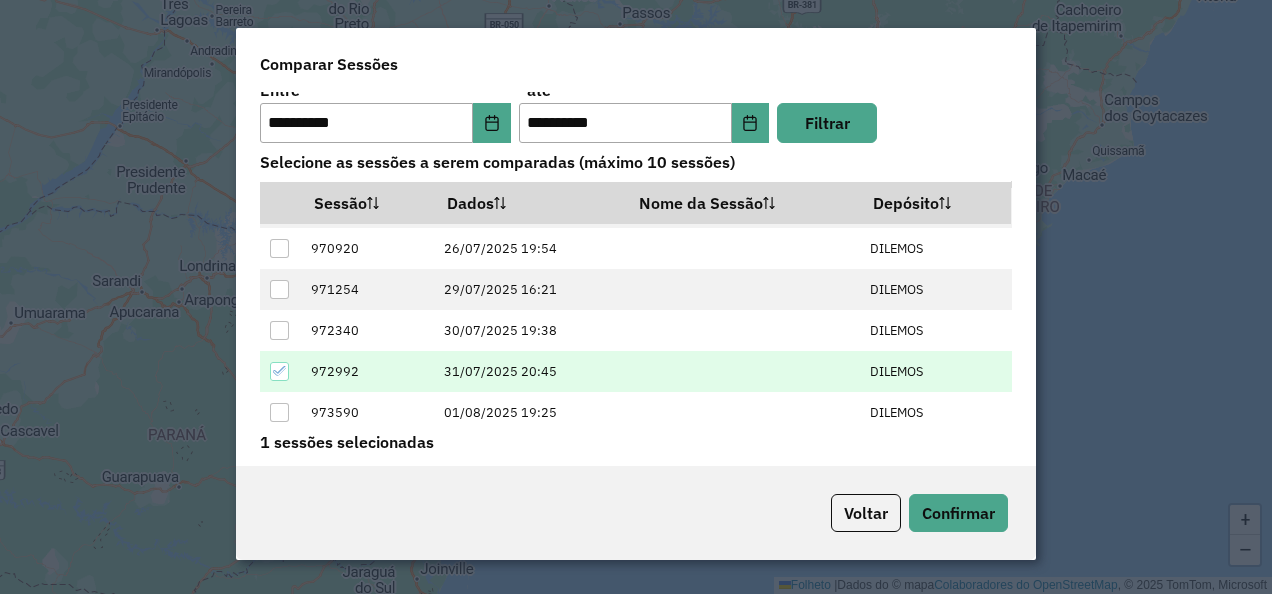 scroll, scrollTop: 85, scrollLeft: 0, axis: vertical 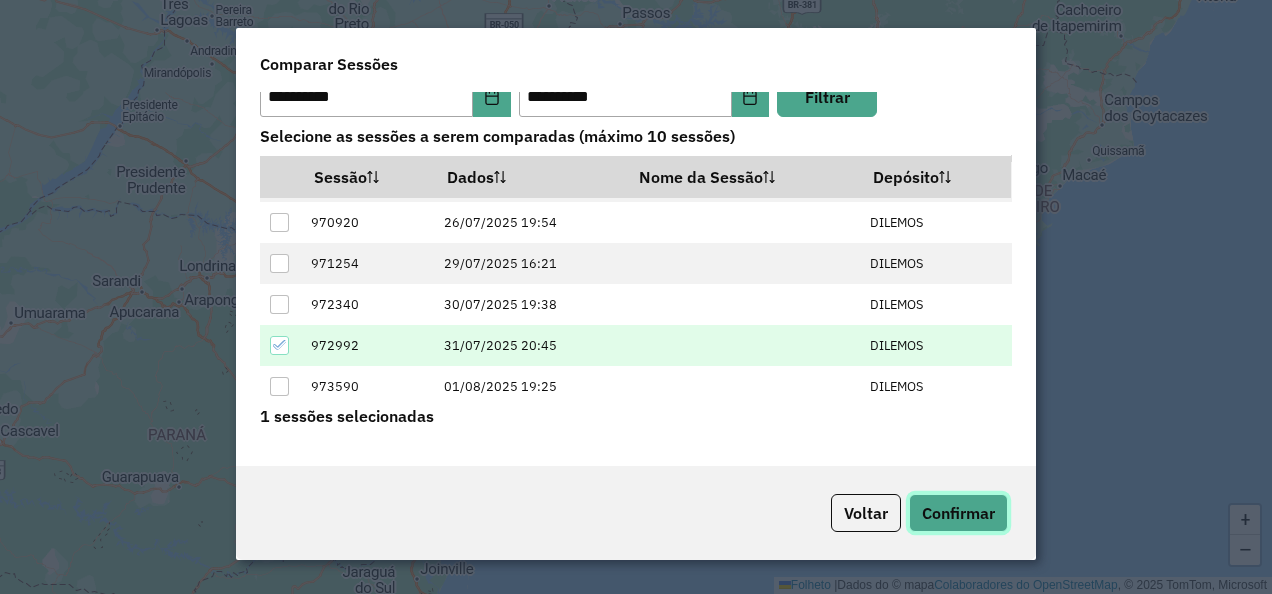 click on "Confirmar" 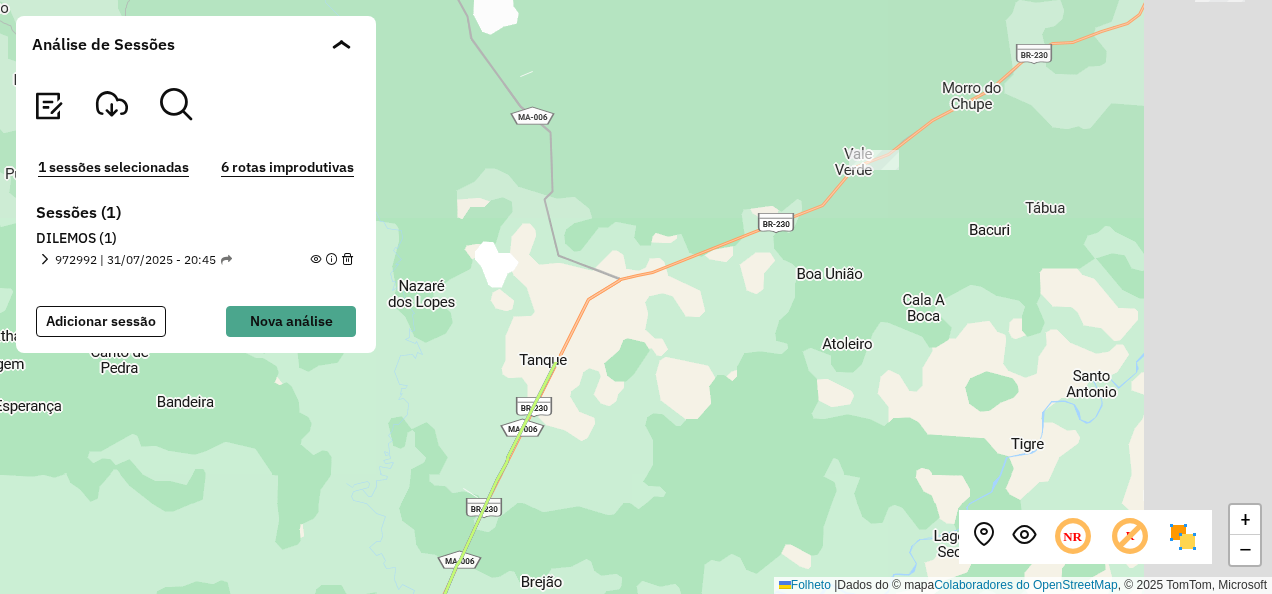 drag, startPoint x: 900, startPoint y: 72, endPoint x: 636, endPoint y: 518, distance: 518.2779 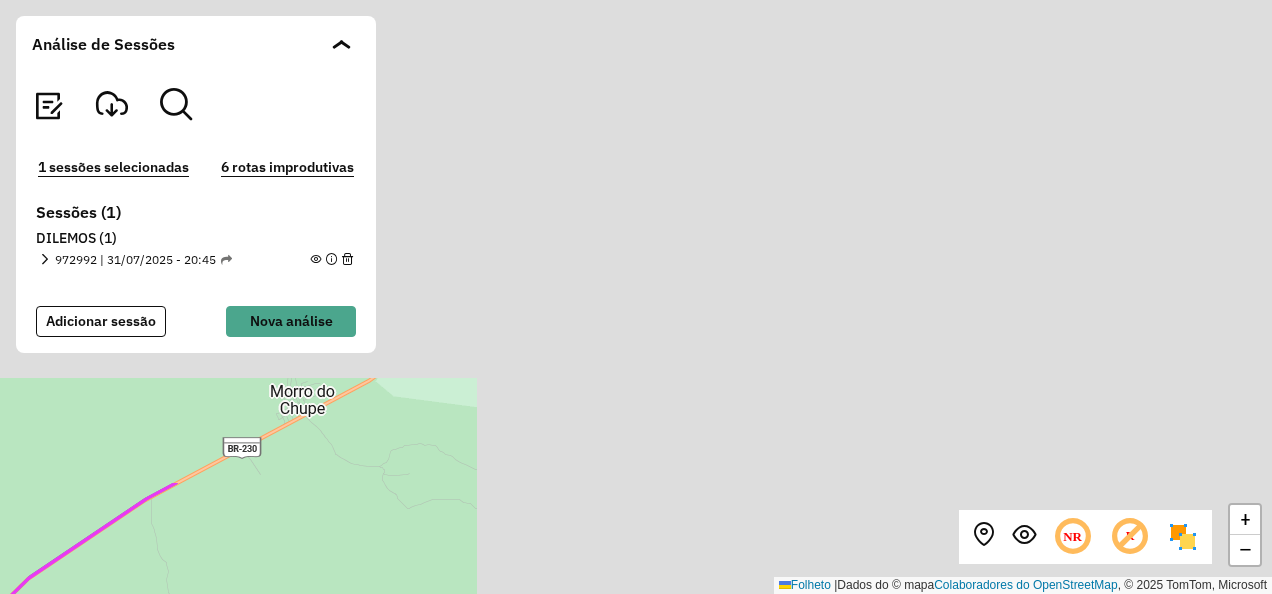 drag, startPoint x: 1161, startPoint y: 89, endPoint x: 208, endPoint y: 640, distance: 1100.8224 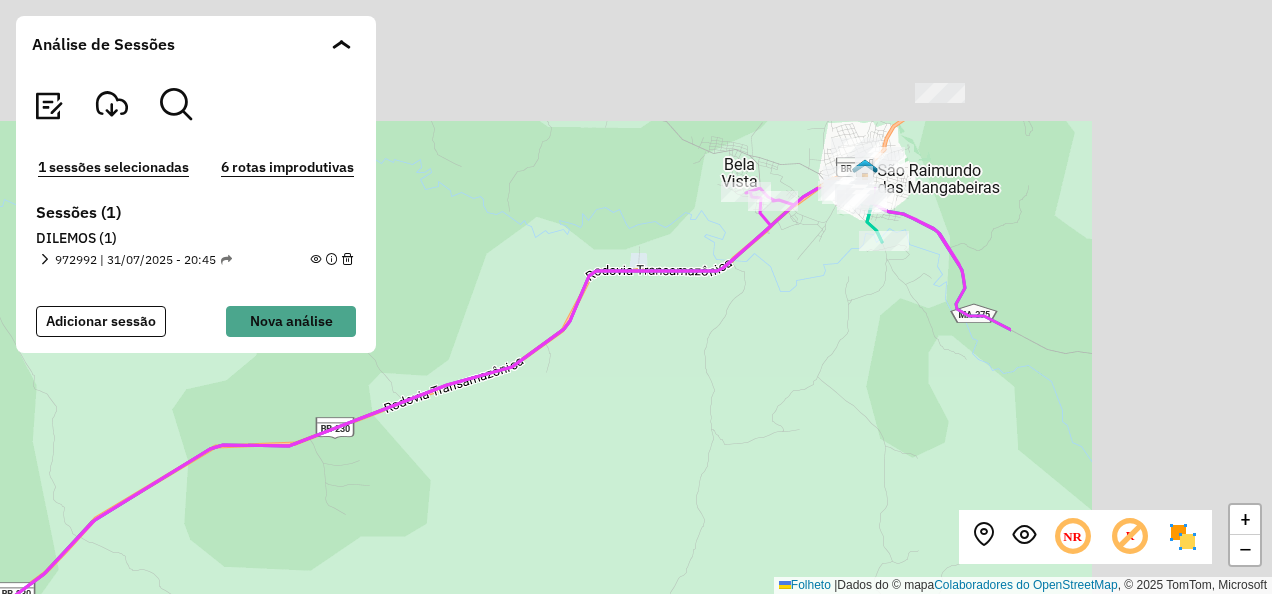 drag, startPoint x: 840, startPoint y: 258, endPoint x: 452, endPoint y: 504, distance: 459.41266 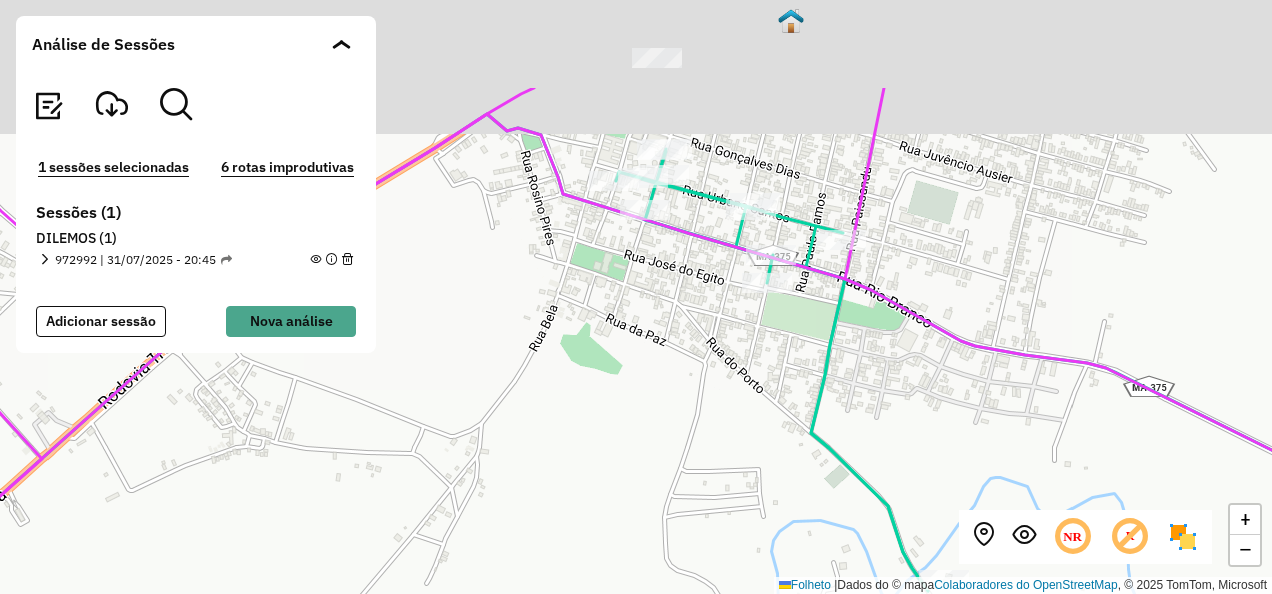 drag, startPoint x: 850, startPoint y: 311, endPoint x: 854, endPoint y: 326, distance: 15.524175 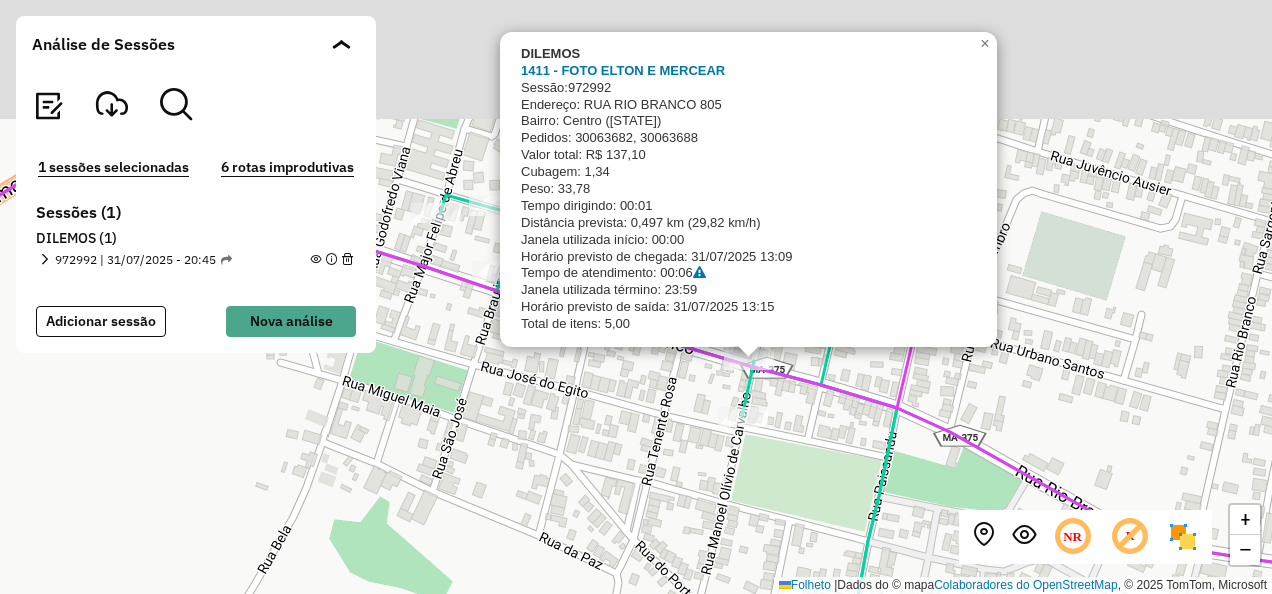 drag, startPoint x: 831, startPoint y: 378, endPoint x: 828, endPoint y: 436, distance: 58.077534 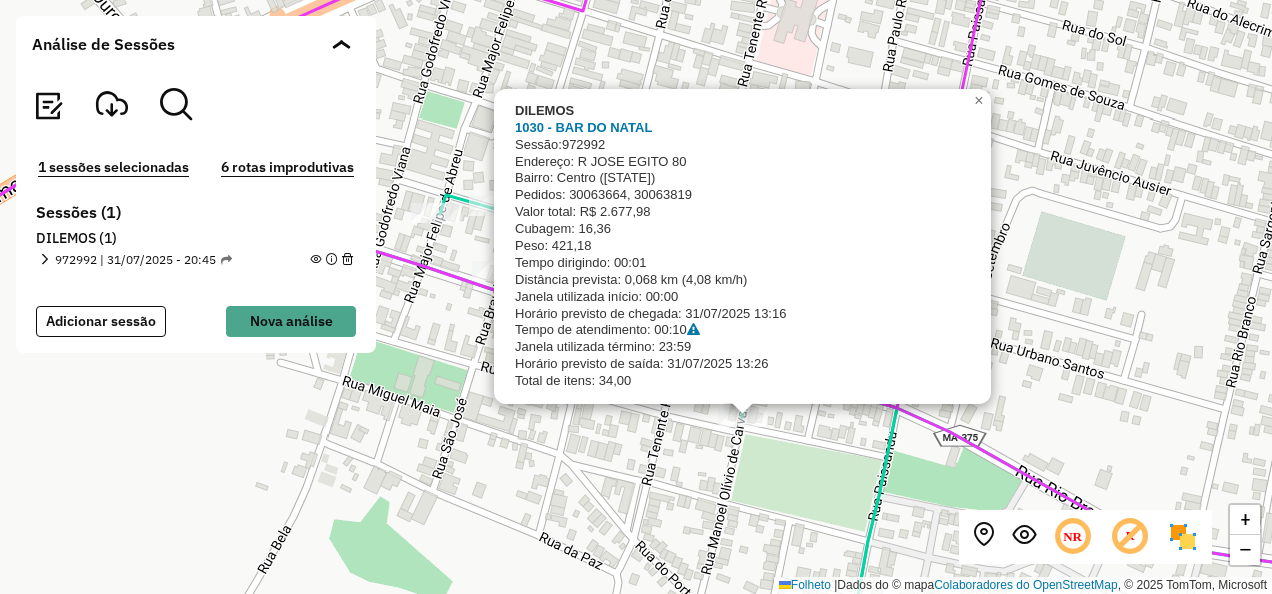 click on "DILEMOS 1030 - BAR DO NATAL  Sessão:  972992  Endereço:  R JOSE EGITO 80   Bairro: Centro ([STATE])   Pedidos: 30063664, 30063819   Valor total: R$ 2.677,98   Cubagem: 16,36  Peso: 421,18  Tempo dirigindo: 00:01   Distância prevista: 0,068 km (4,08 km/h)   Janela utilizada início: 00:00   Horário previsto de chegada: 31/07/2025 13:16   Tempo de atendimento: 00:10   Janela utilizada término: 23:59   Horário previsto de saída: 31/07/2025 13:26   Total de itens: 34,00  × + −  Folheto   |  Dados do © mapa  Colaboradores do OpenStreetMap , © 2025 TomTom, Microsoft" 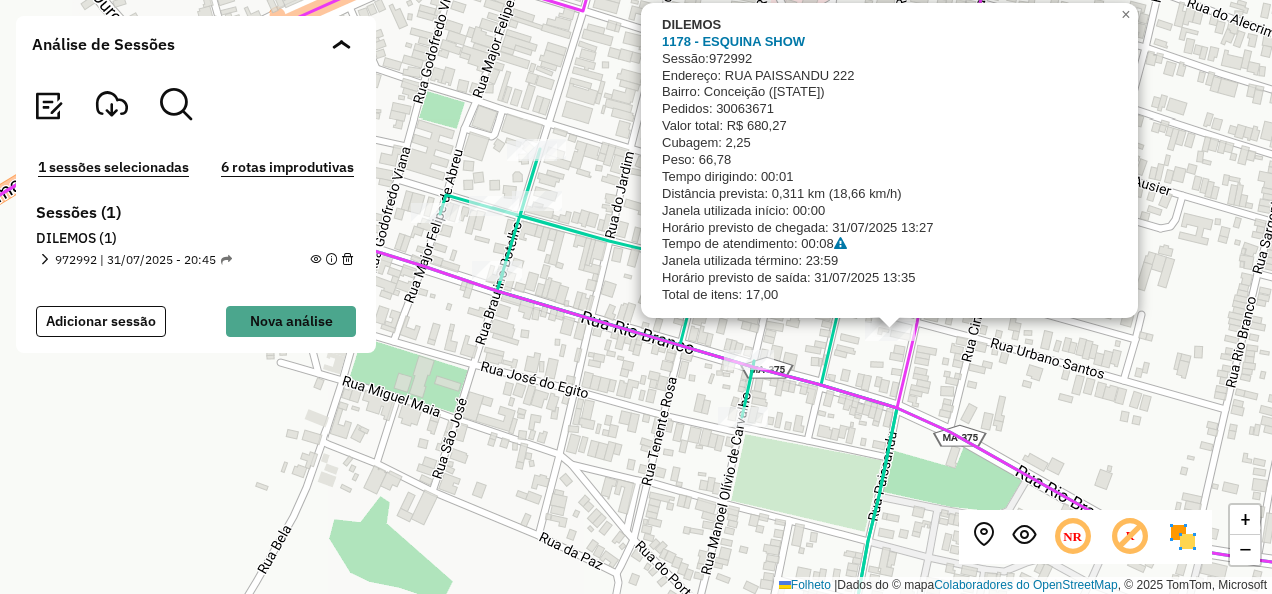 click on "DILEMOS 1178 - ESQUINA SHOW  Sessão:  972992  Endereço:  RUA PAISSANDU 222   Bairro: Conceição ([STATE])   Pedidos: 30063671   Valor total: R$ 680,27   Cubagem: 2,25  Peso: 66,78  Tempo dirigindo: 00:01   Distância prevista: 0,311 km (18,66 km/h)   Janela utilizada início: 00:00   Horário previsto de chegada: 31/07/2025 13:27   Tempo de atendimento: 00:08   Janela utilizada término: 23:59   Horário previsto de saída: 31/07/2025 13:35   Total de itens: 17,00  × + −  Folheto   |  Dados do © mapa  Colaboradores do OpenStreetMap , © 2025 TomTom, Microsoft" 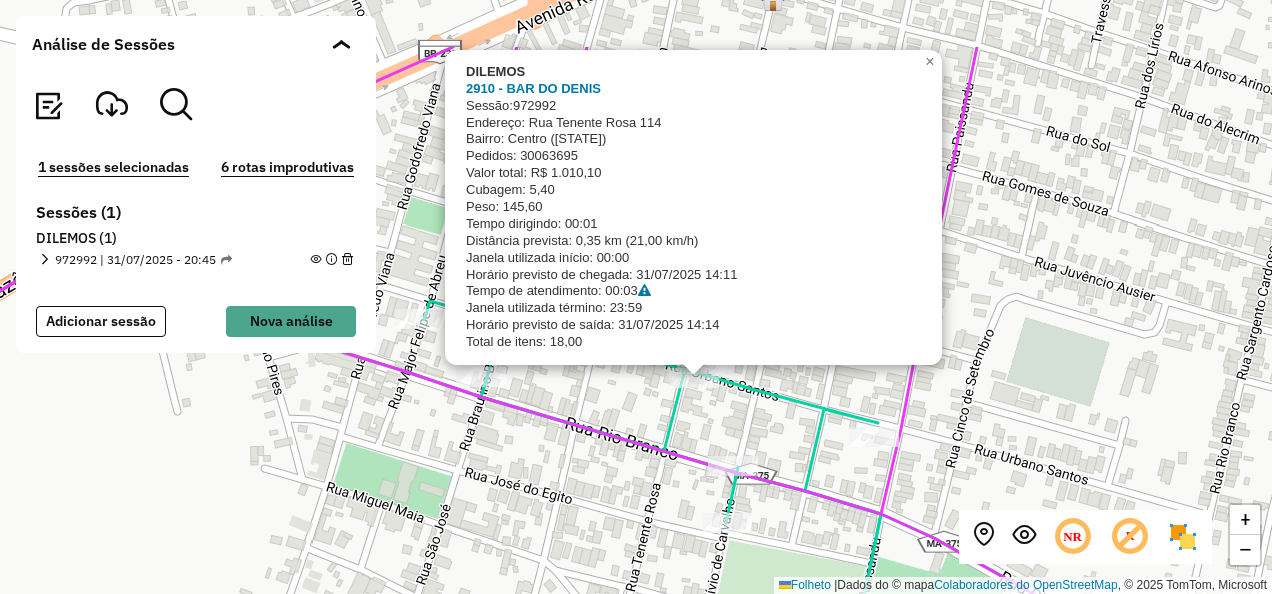 drag, startPoint x: 601, startPoint y: 432, endPoint x: 586, endPoint y: 498, distance: 67.68308 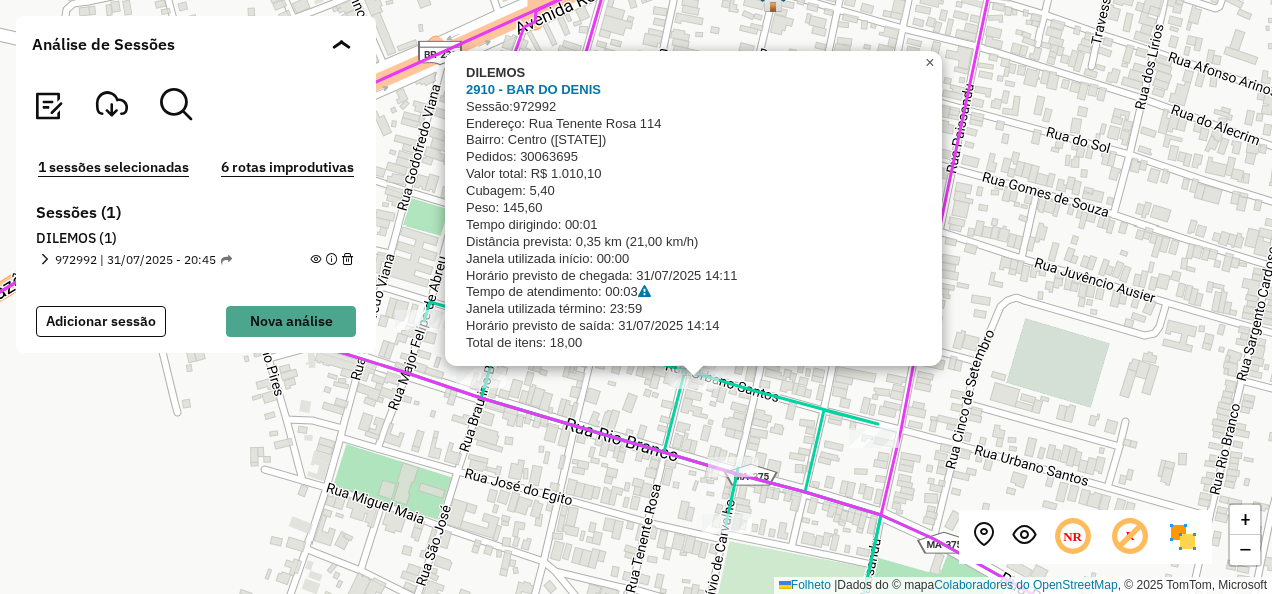 click on "×" 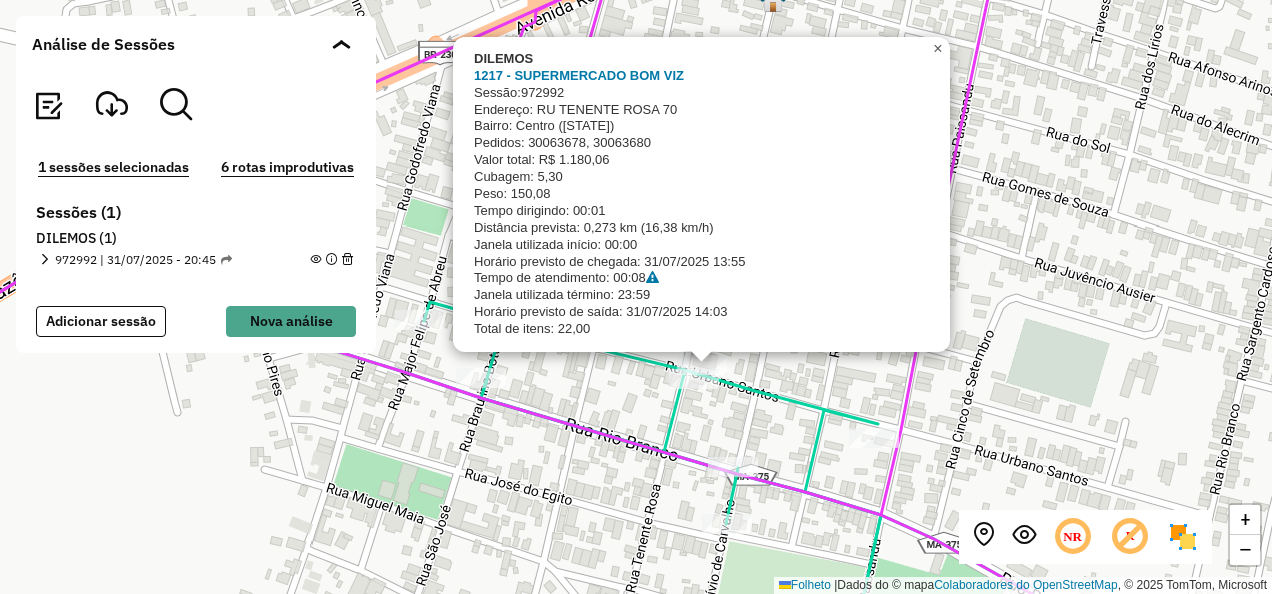 click on "×" 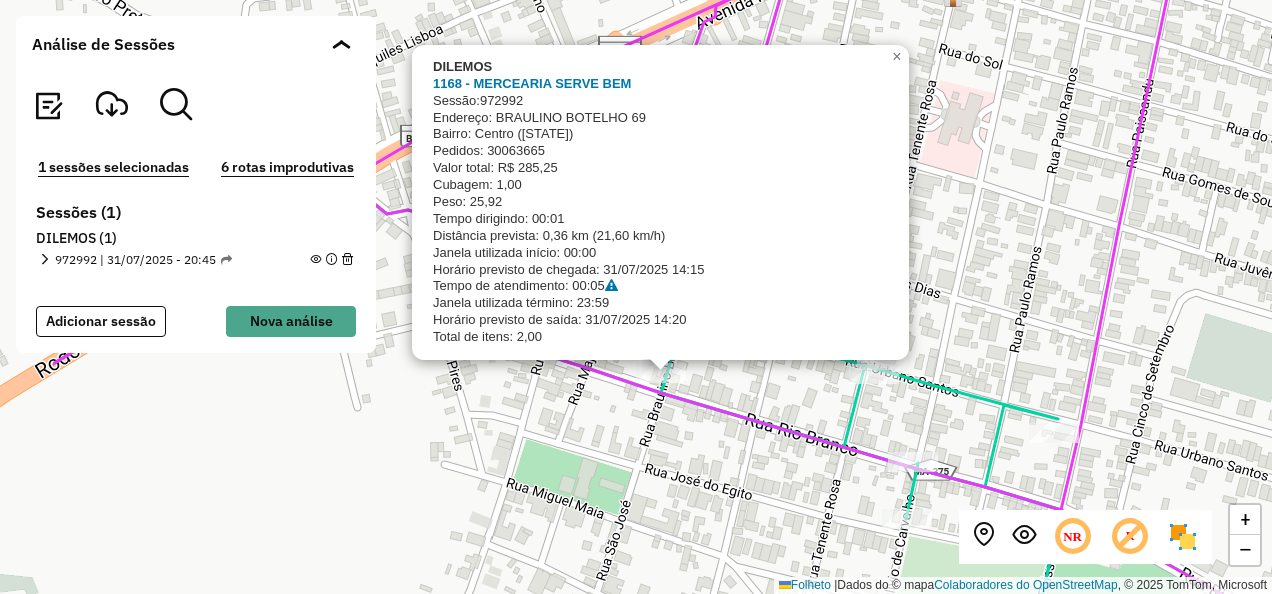 drag, startPoint x: 524, startPoint y: 446, endPoint x: 718, endPoint y: 386, distance: 203.0665 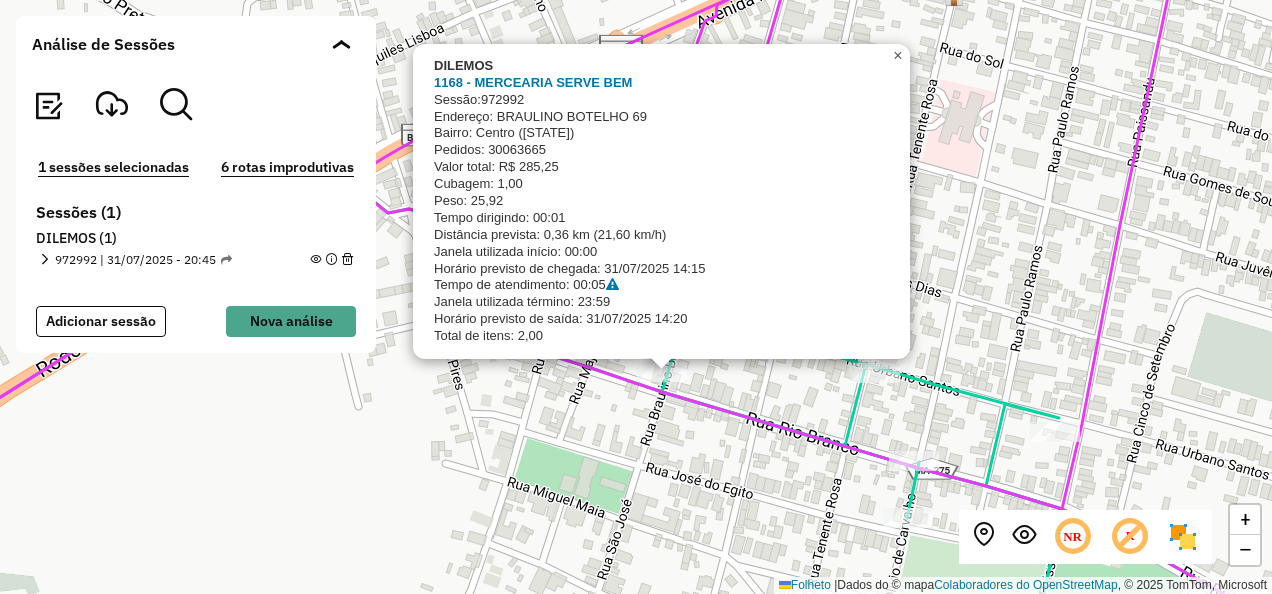 click on "×" 